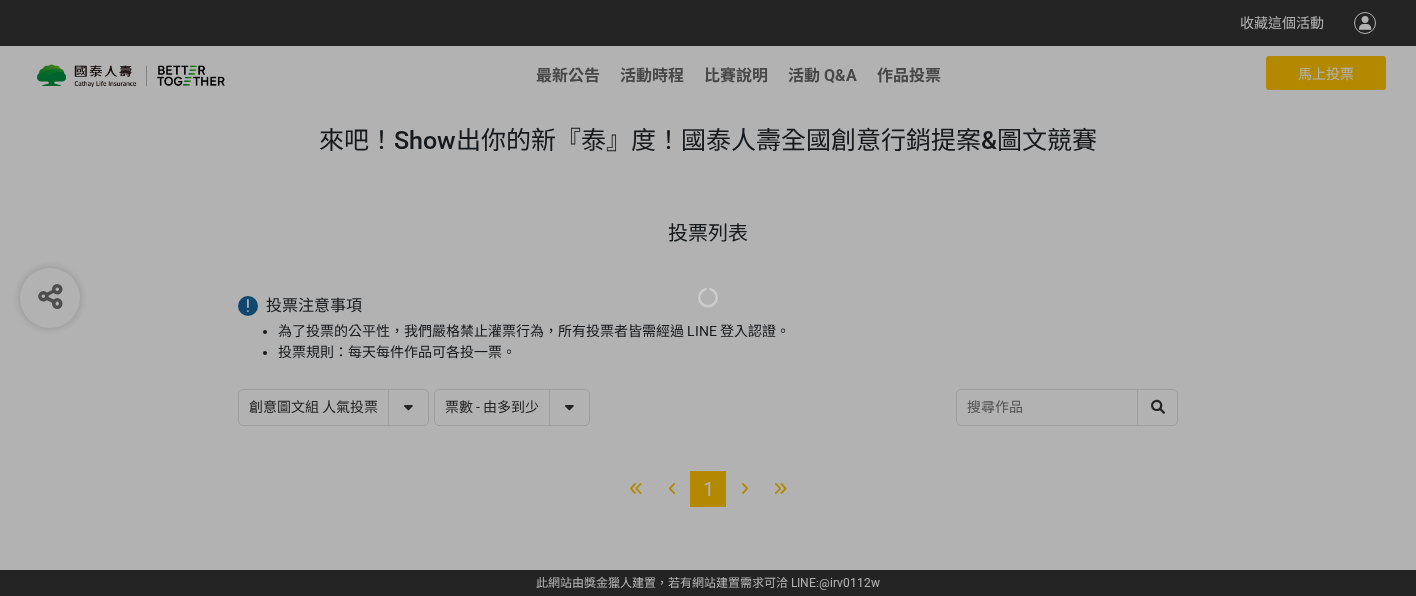 select on "vote" 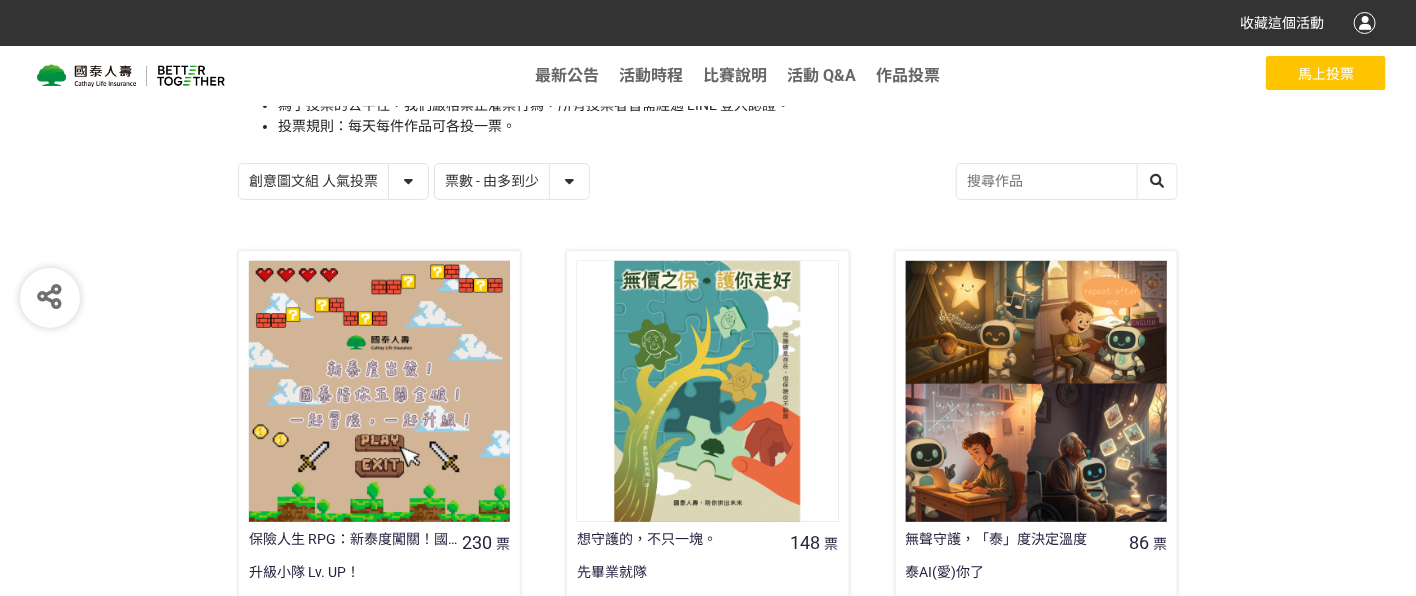 scroll, scrollTop: 340, scrollLeft: 0, axis: vertical 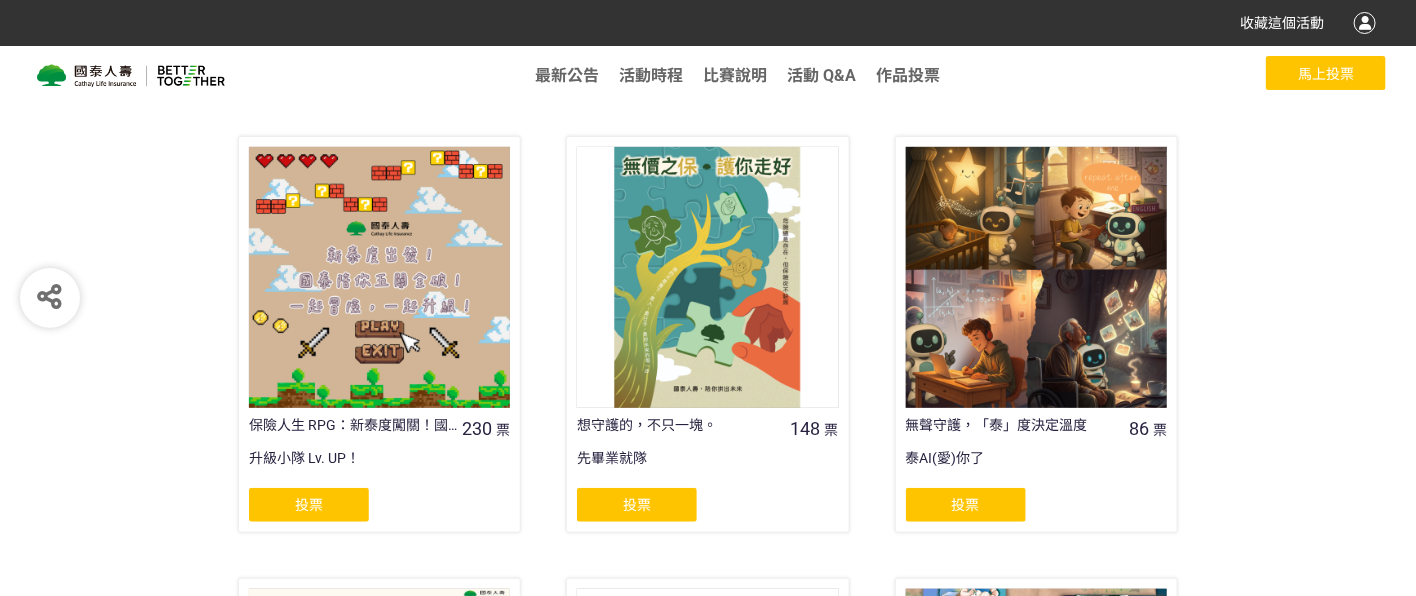 click on "投票" 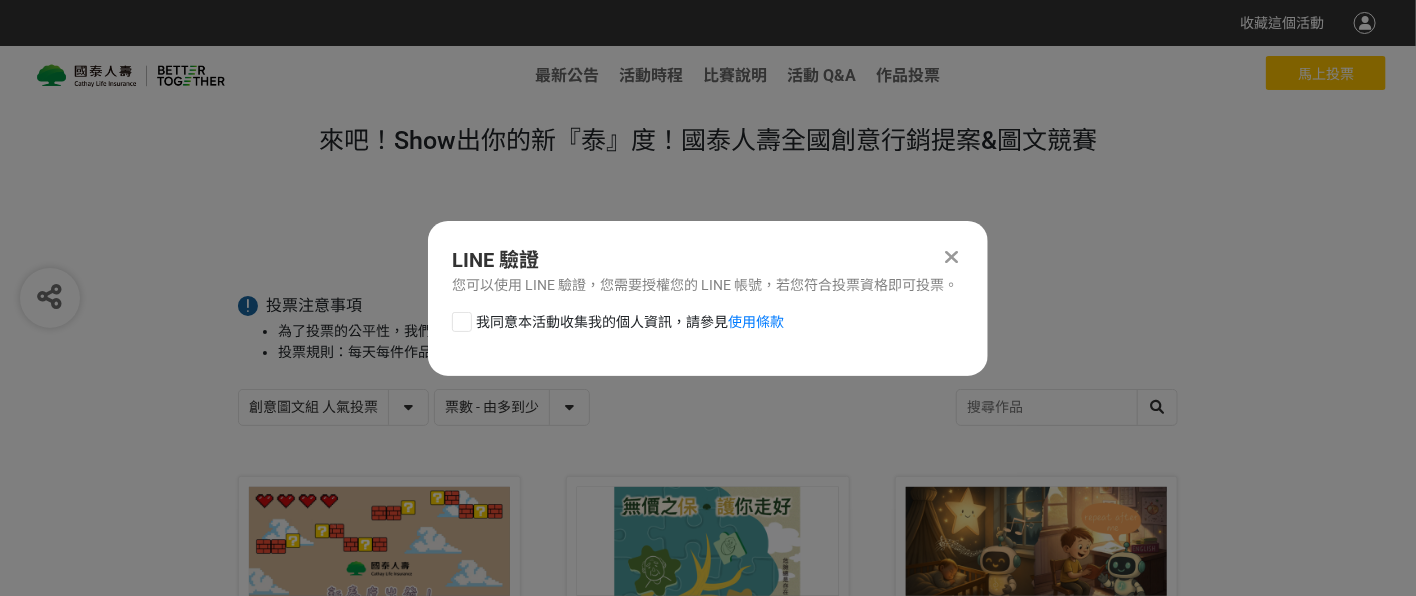 scroll, scrollTop: 0, scrollLeft: 0, axis: both 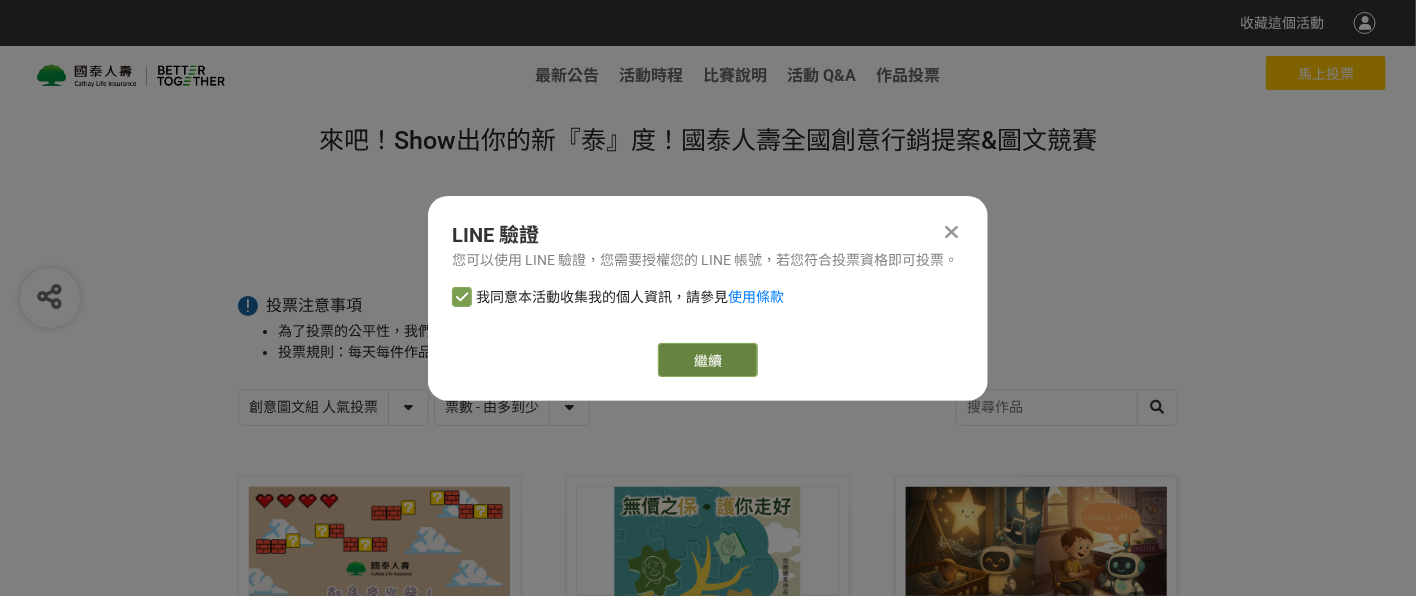 click on "繼續" at bounding box center (708, 360) 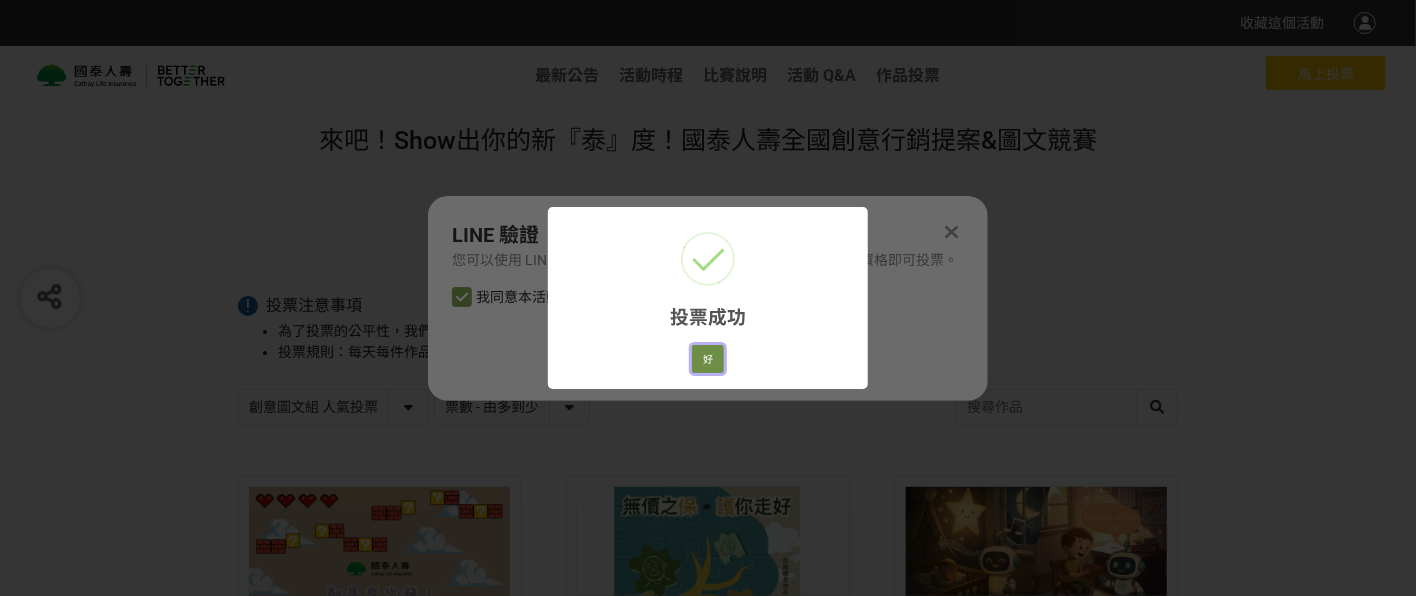 click on "好" at bounding box center [708, 359] 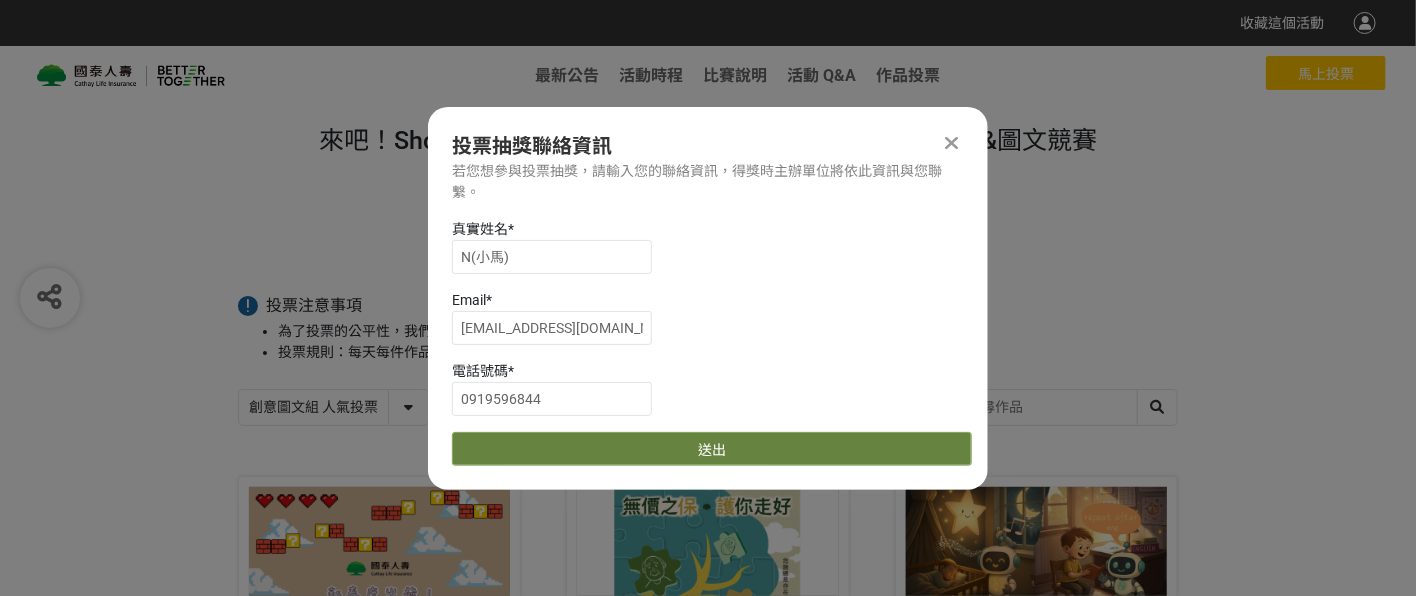 click on "送出" at bounding box center (712, 449) 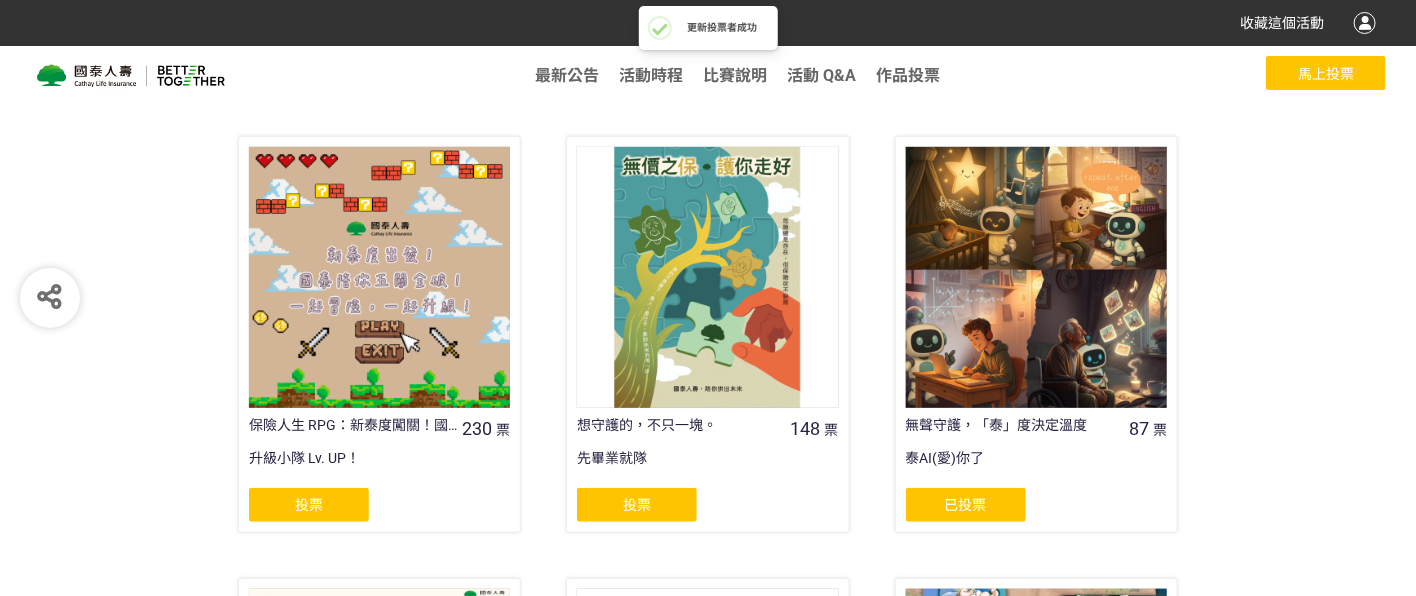 scroll, scrollTop: 113, scrollLeft: 0, axis: vertical 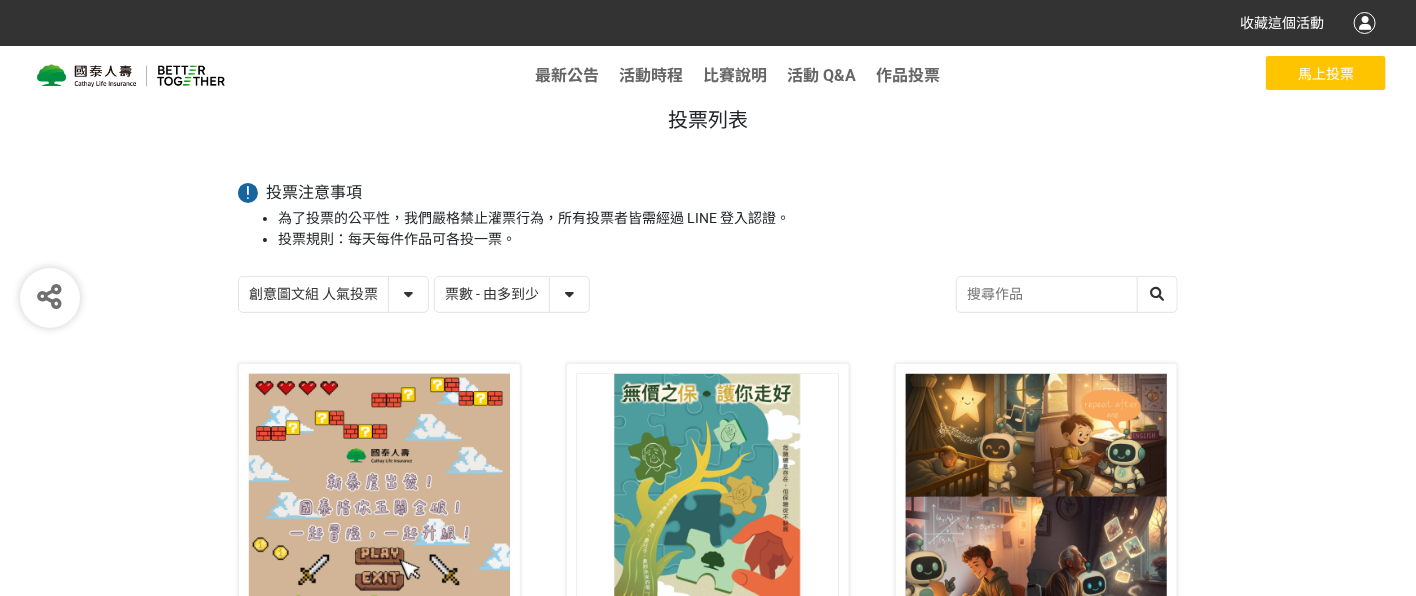 click on "創意圖文組 人氣投票 行銷提案組 人氣投票" at bounding box center (333, 294) 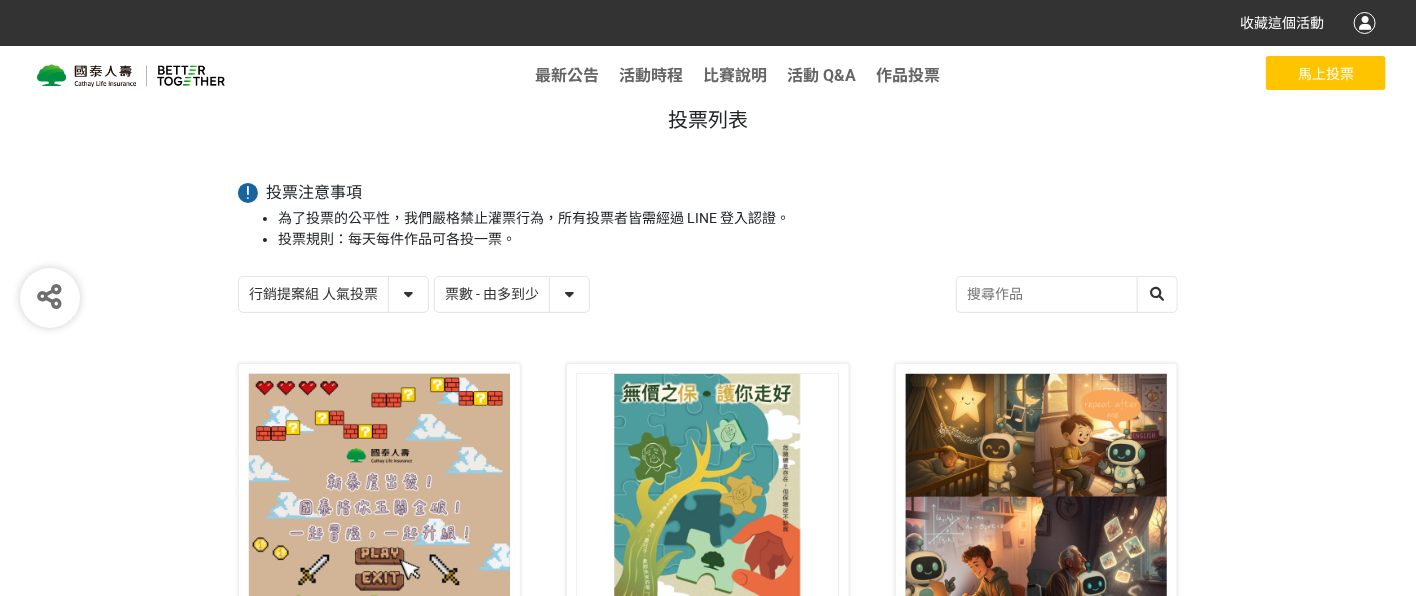 click on "行銷提案組 人氣投票" 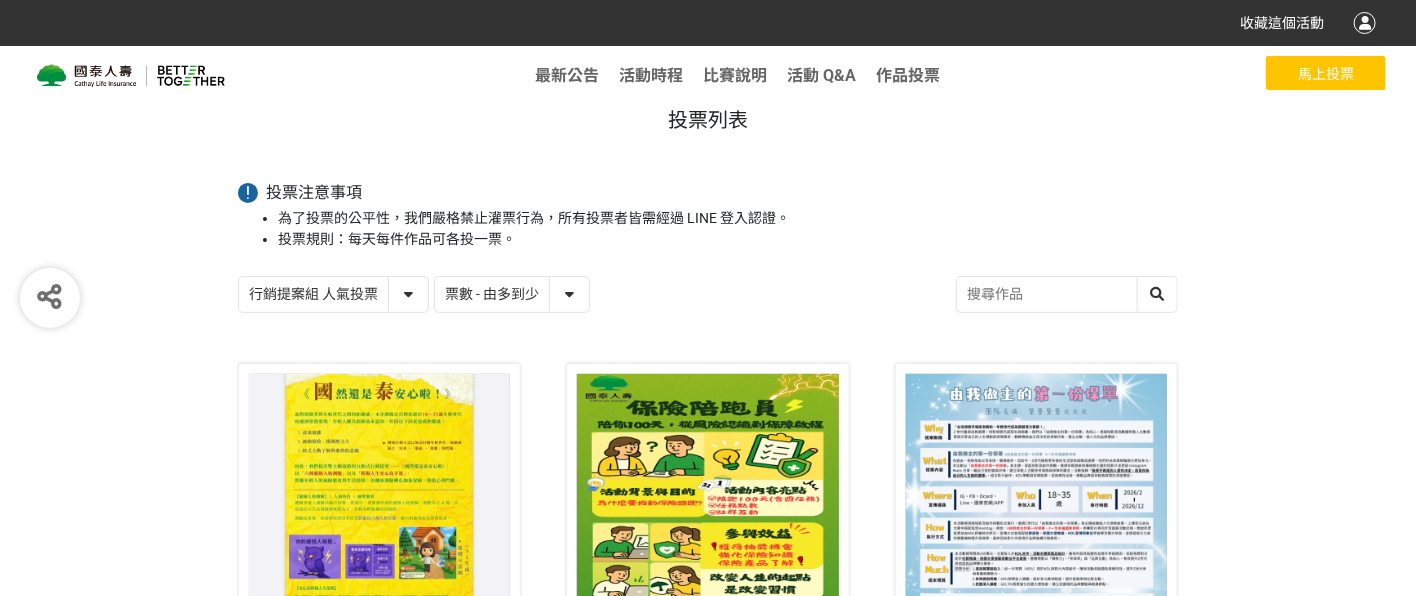 scroll, scrollTop: 453, scrollLeft: 0, axis: vertical 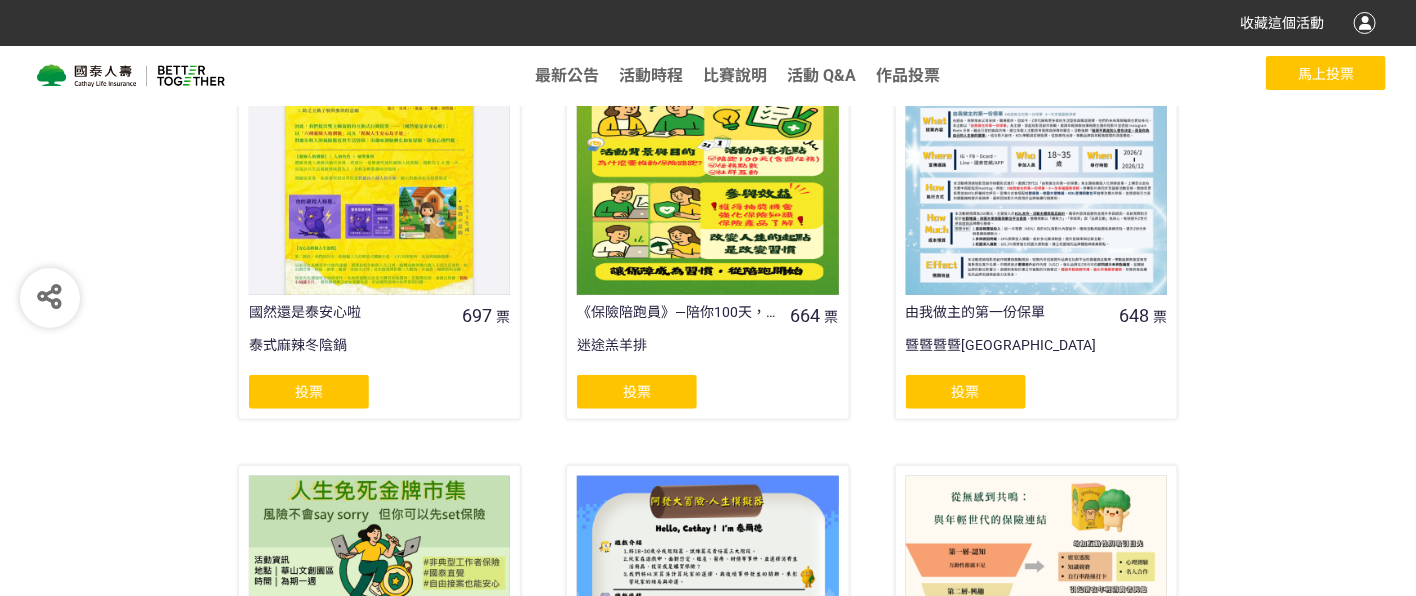 click on "投票" 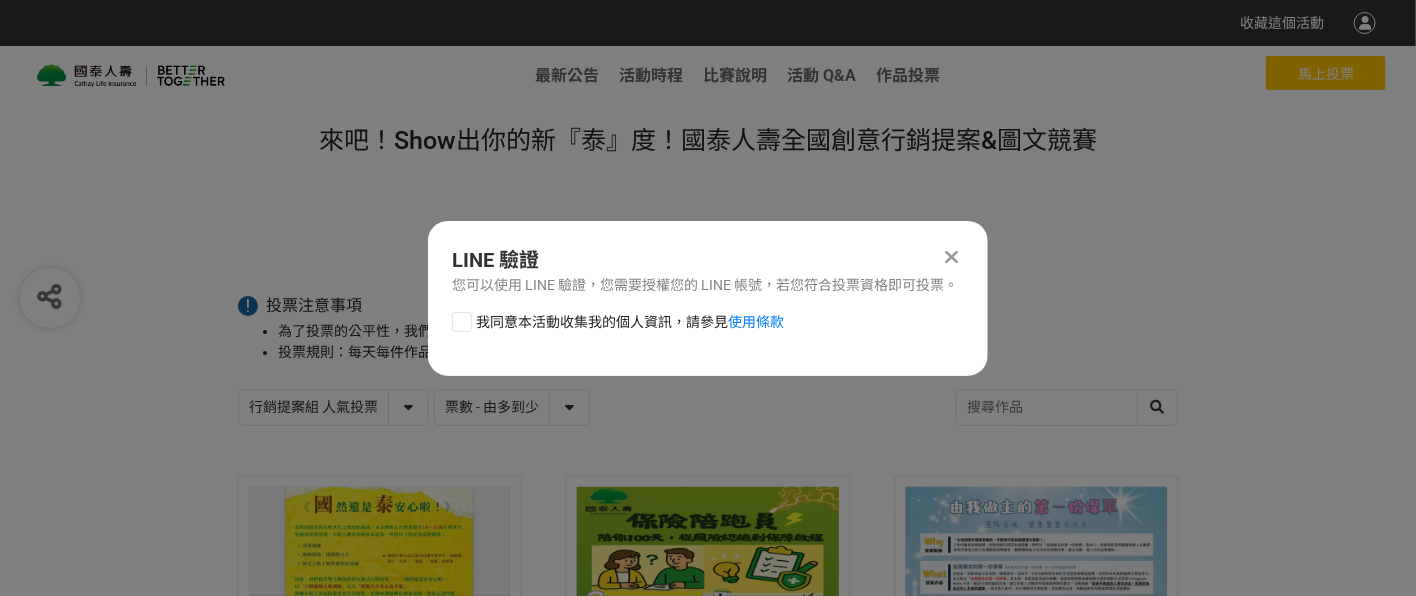 click on "我同意本活動收集我的個人資訊，請參見  使用條款" at bounding box center [630, 322] 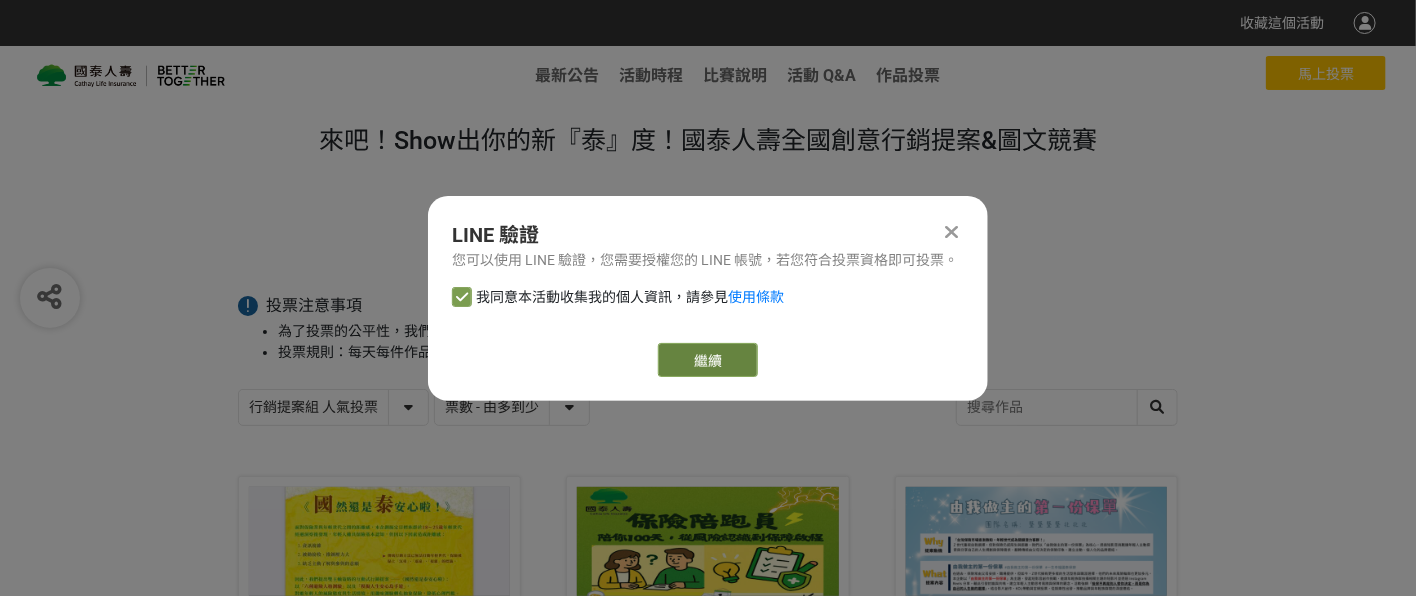 click on "繼續" at bounding box center (708, 360) 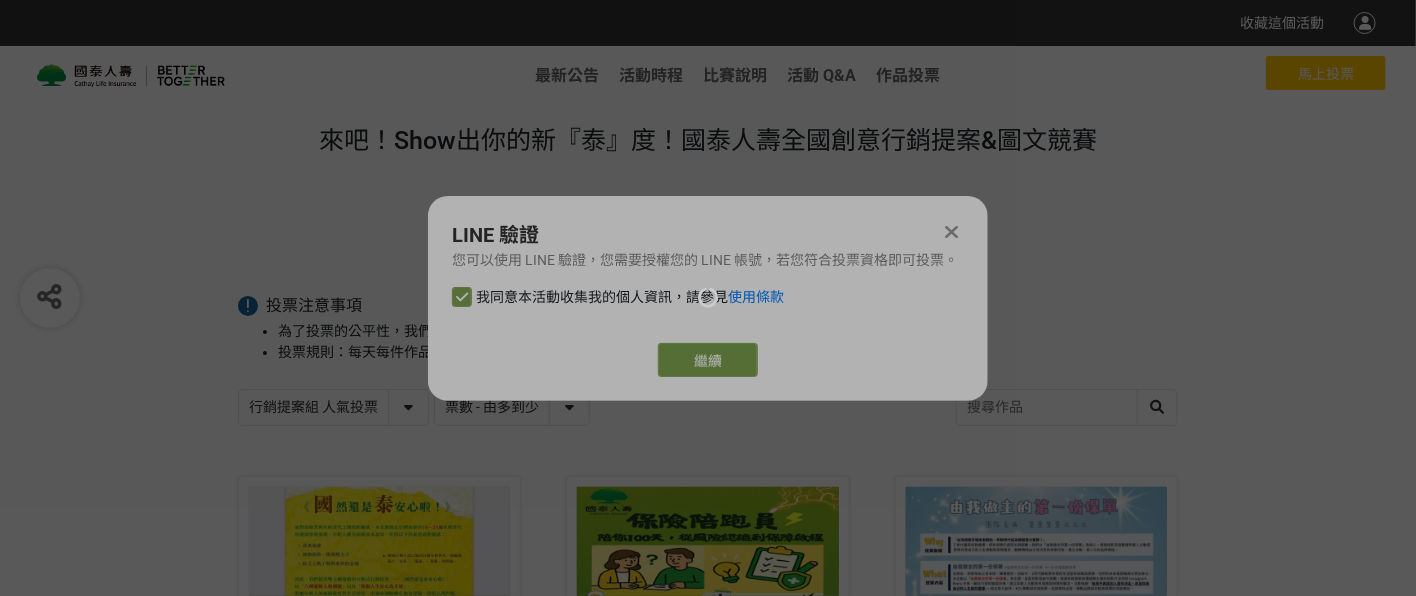 click at bounding box center (708, 298) 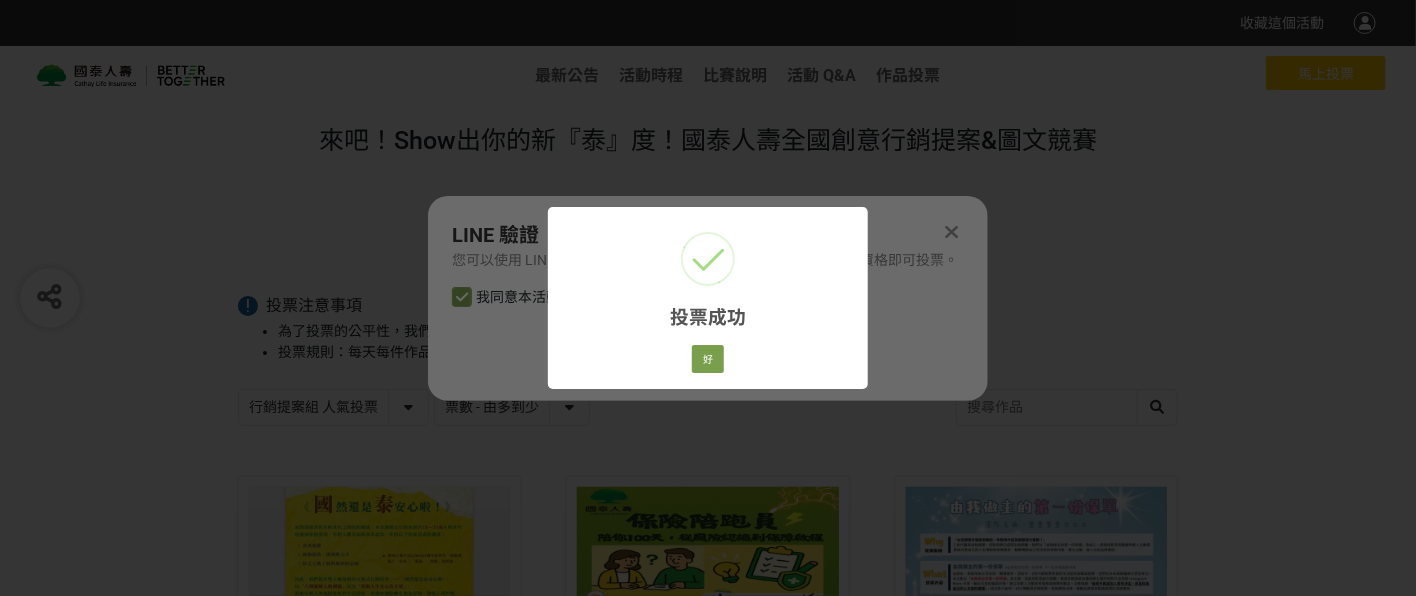 drag, startPoint x: 674, startPoint y: 355, endPoint x: 691, endPoint y: 361, distance: 18.027756 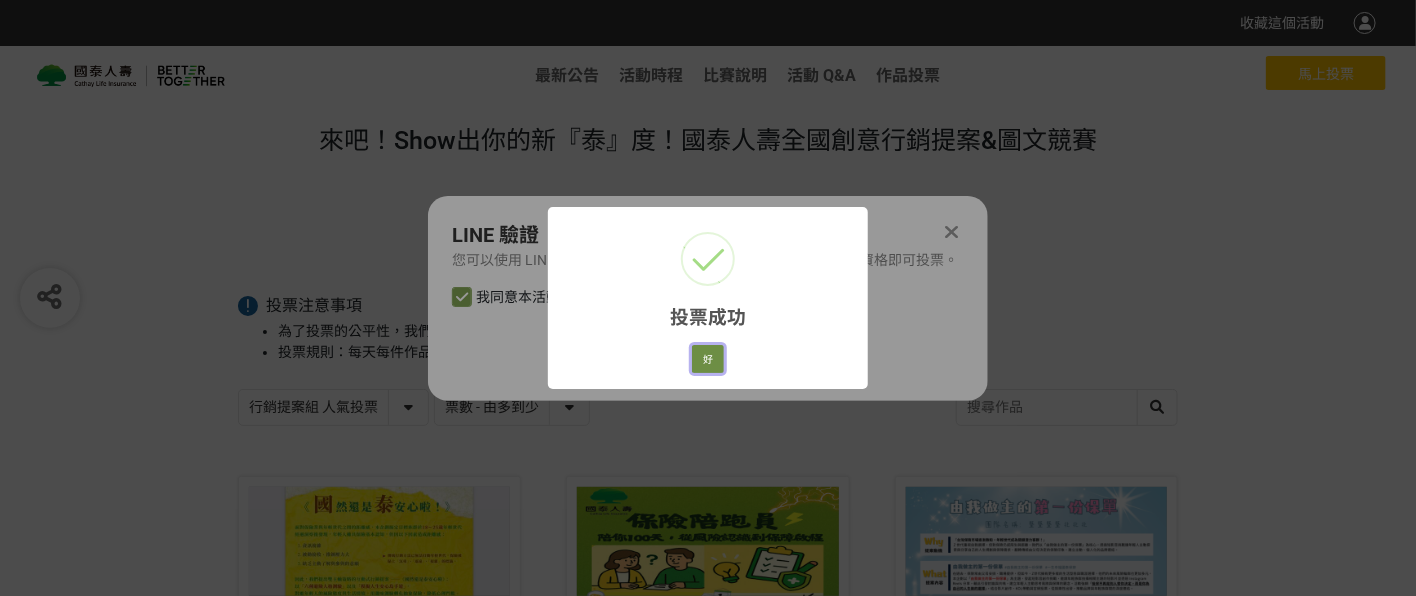 click on "好" at bounding box center [708, 359] 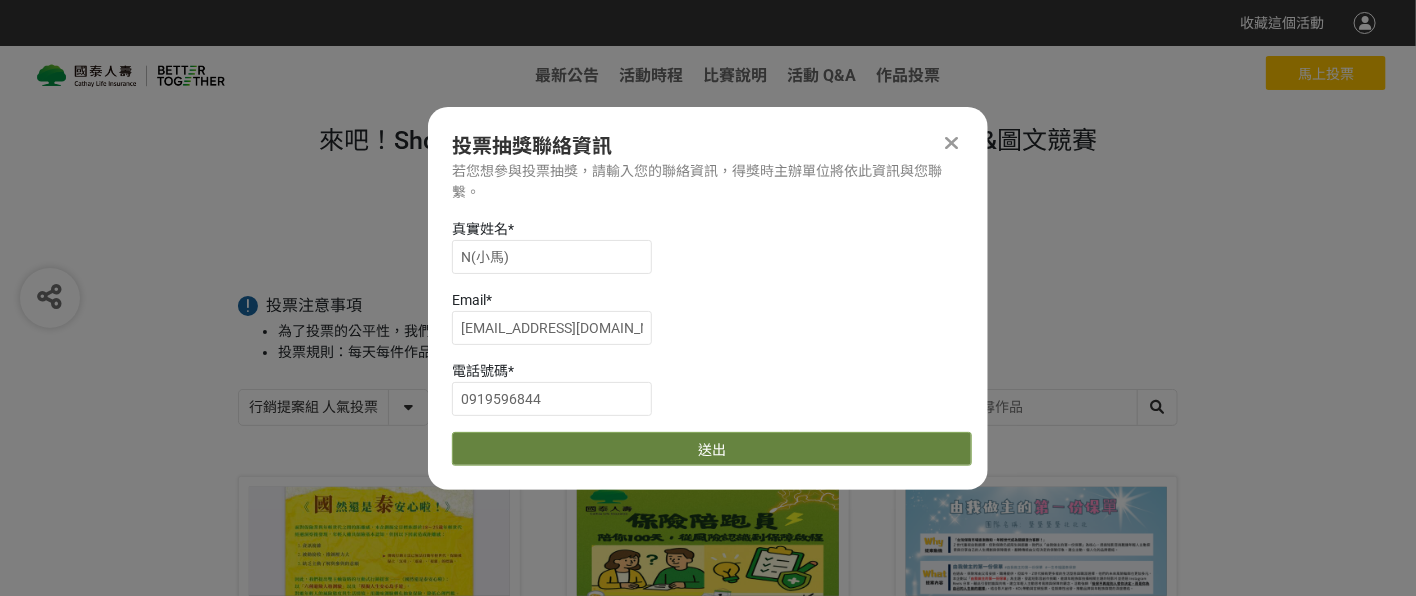 click on "送出" at bounding box center [712, 449] 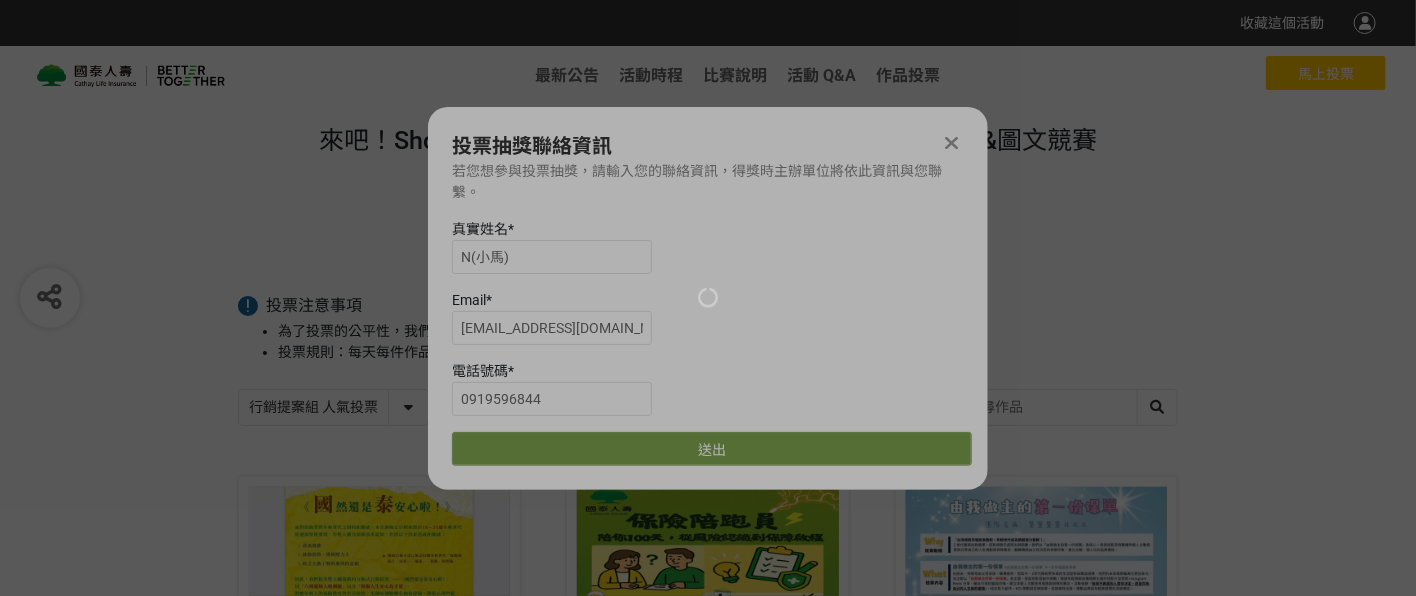 scroll, scrollTop: 452, scrollLeft: 0, axis: vertical 